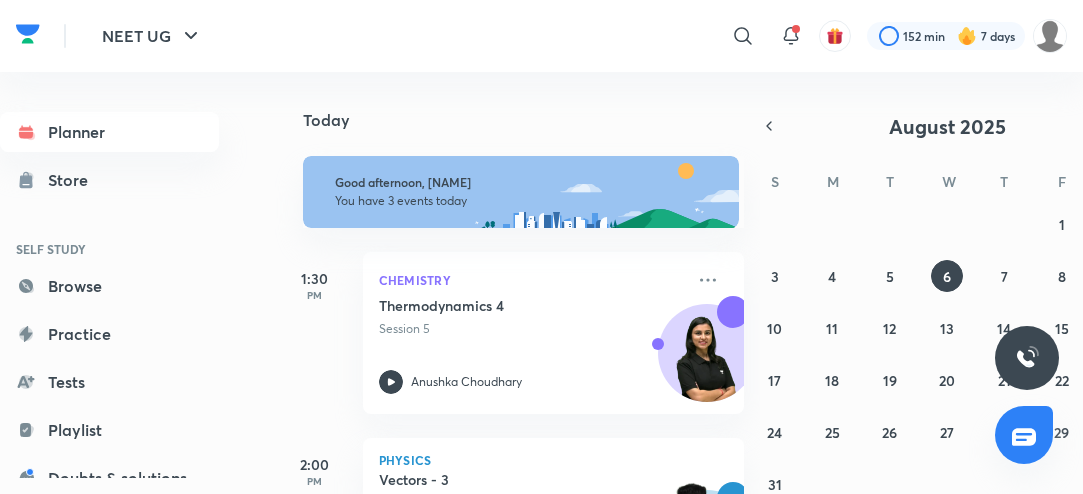 scroll, scrollTop: 0, scrollLeft: 0, axis: both 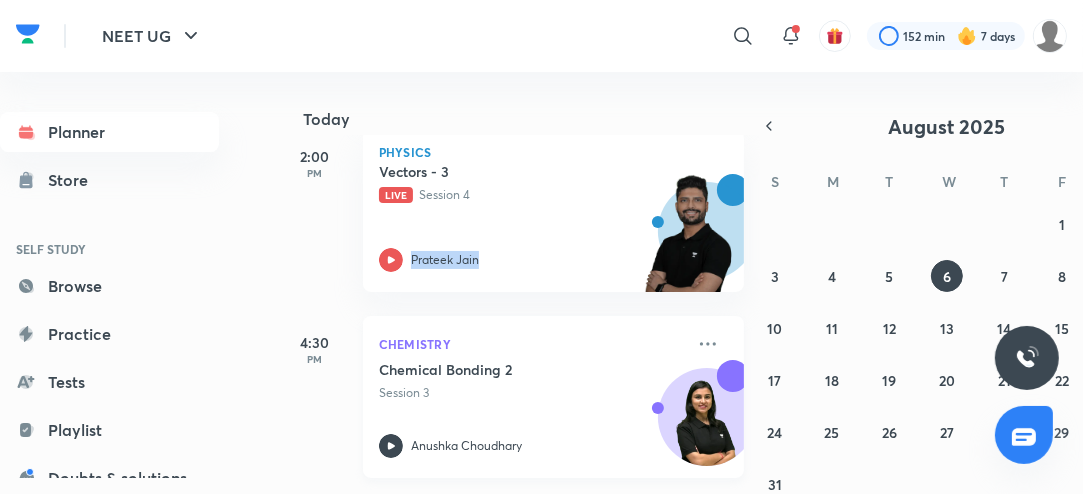 click 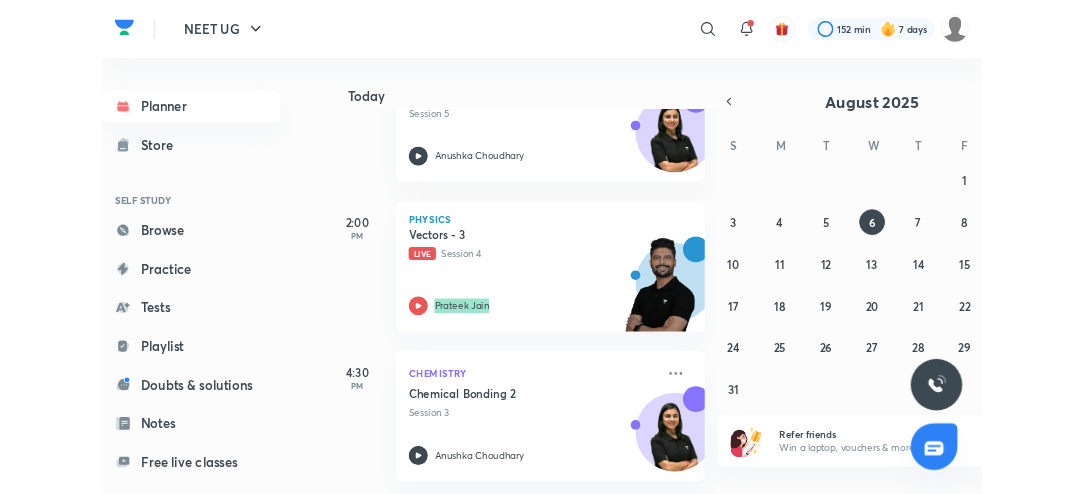 scroll, scrollTop: 200, scrollLeft: 0, axis: vertical 